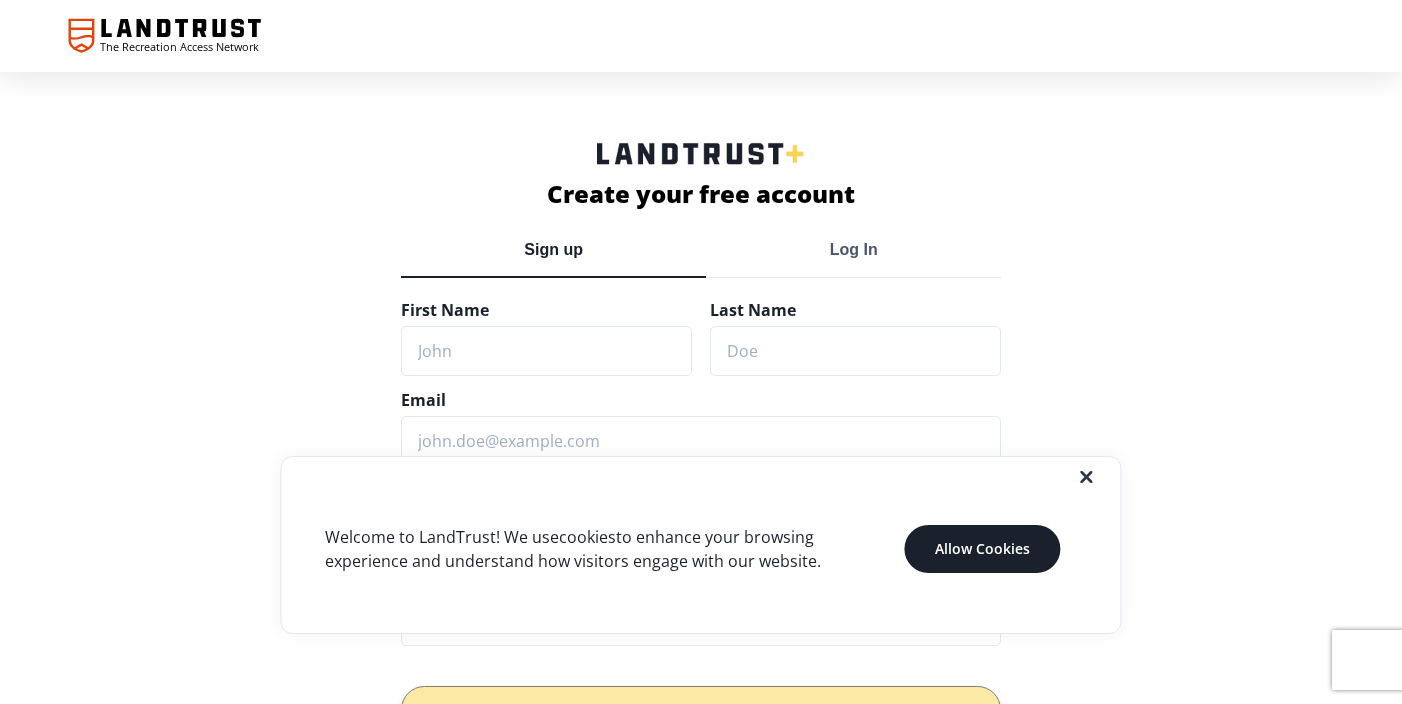 scroll, scrollTop: 0, scrollLeft: 0, axis: both 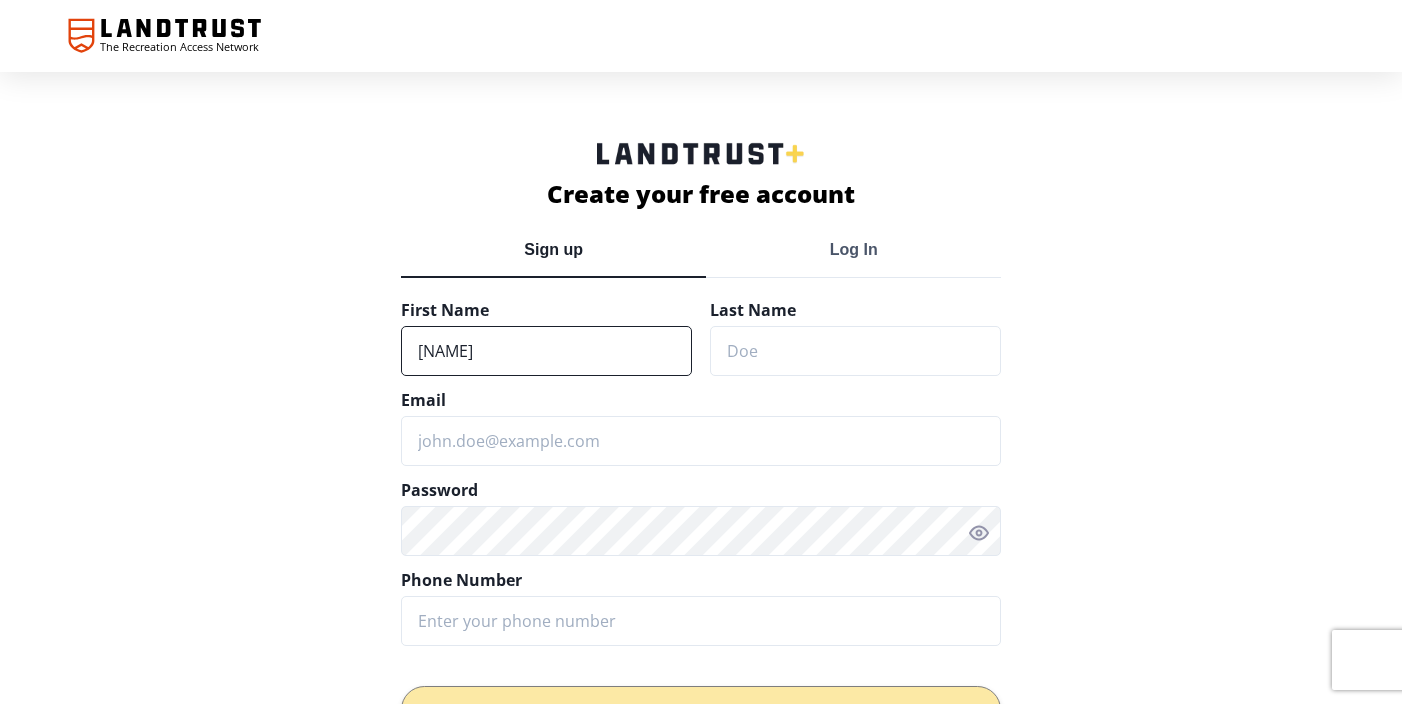 type on "[NAME]" 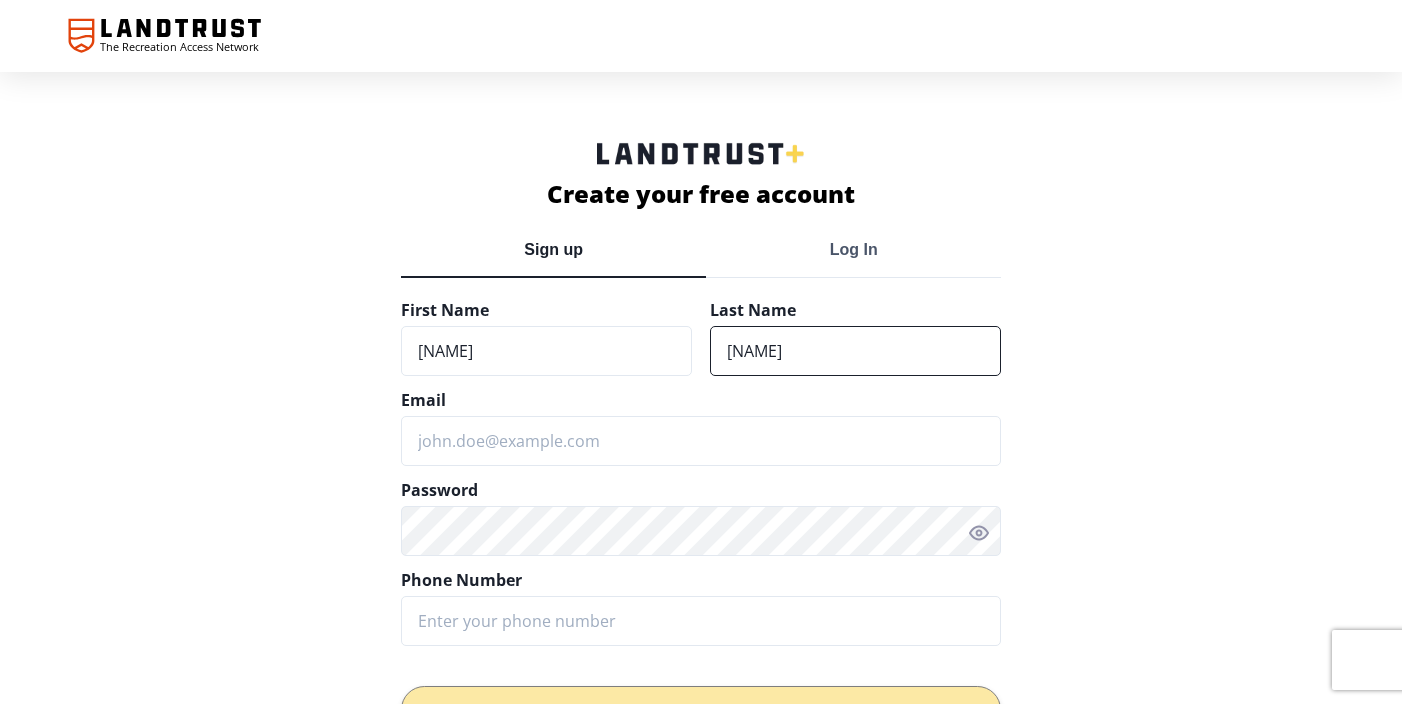 type on "[NAME]" 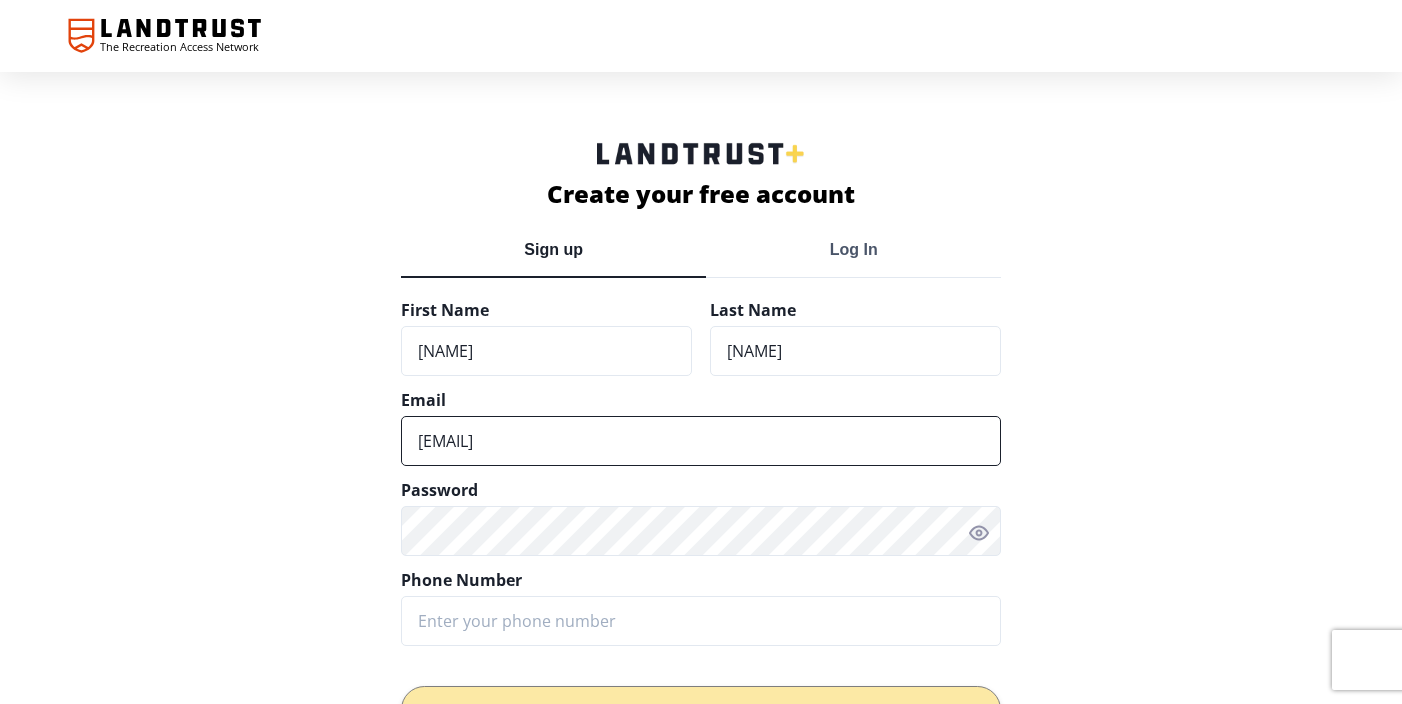 type on "[EMAIL]" 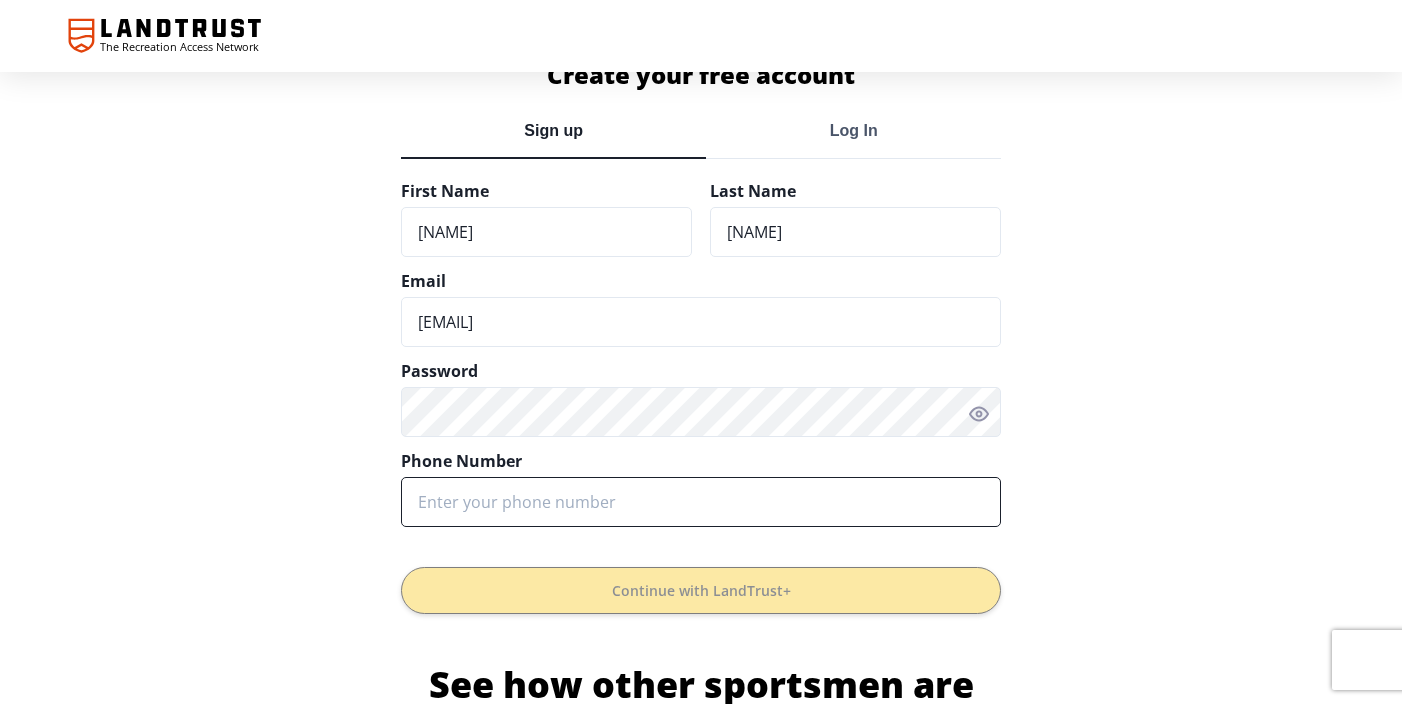 scroll, scrollTop: 152, scrollLeft: 0, axis: vertical 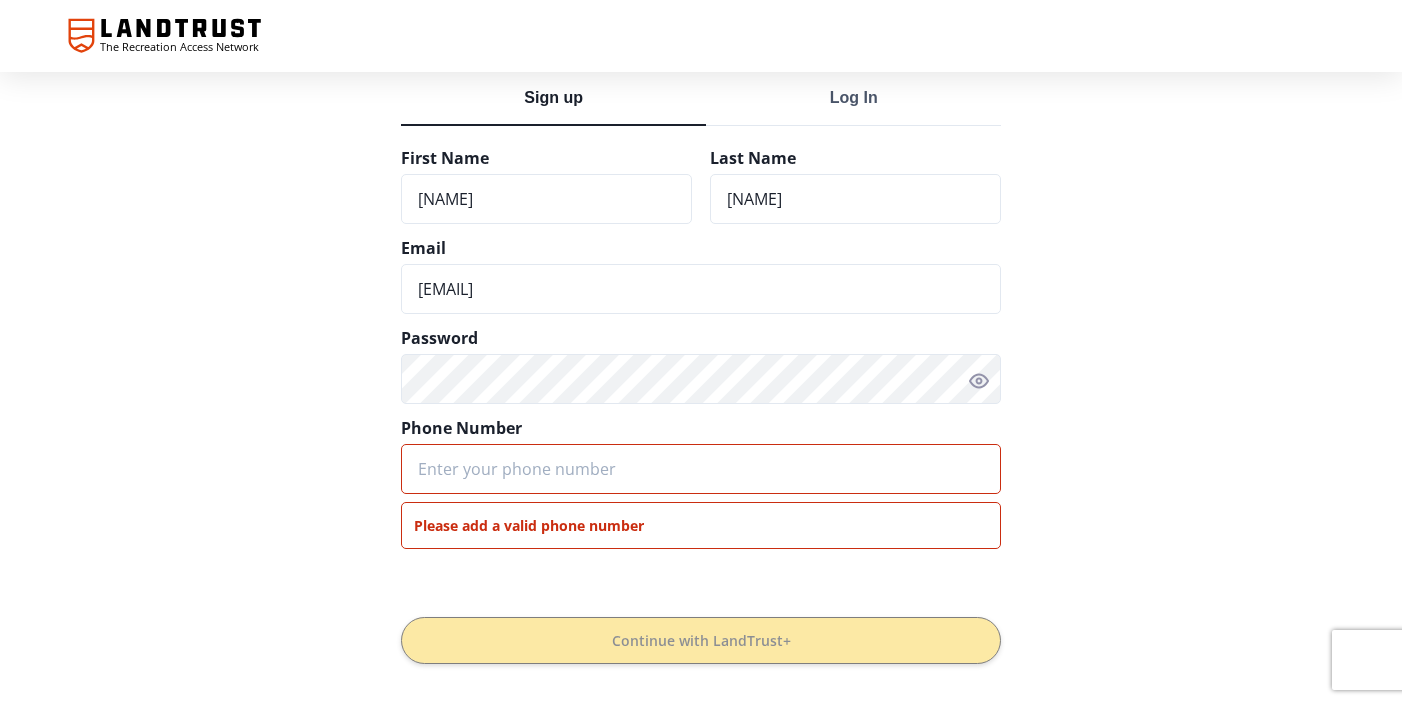 click on "First Name [NAME] Last Name [NAME] Email [EMAIL] show password@4x Password Phone Number Please add a valid phone number Continue with LandTrust+" at bounding box center [701, 407] 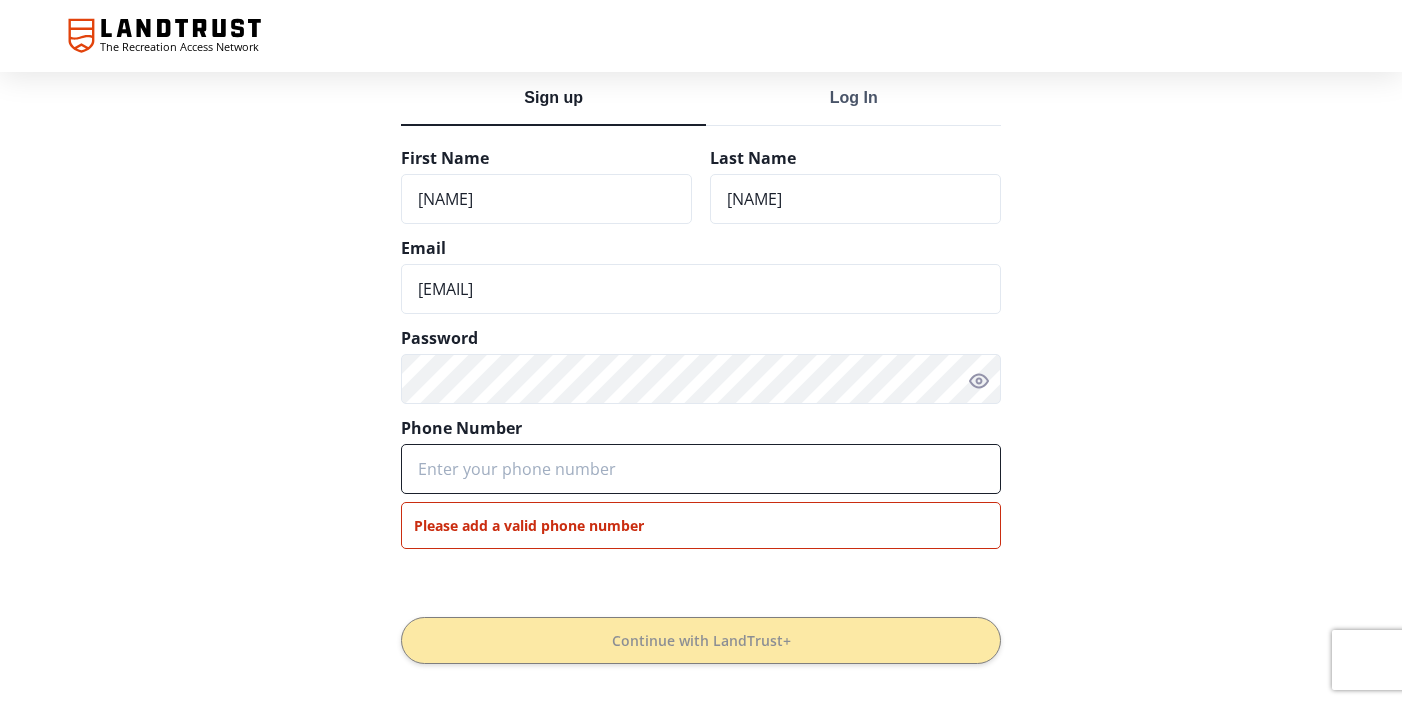 click on "Phone Number" at bounding box center (701, 469) 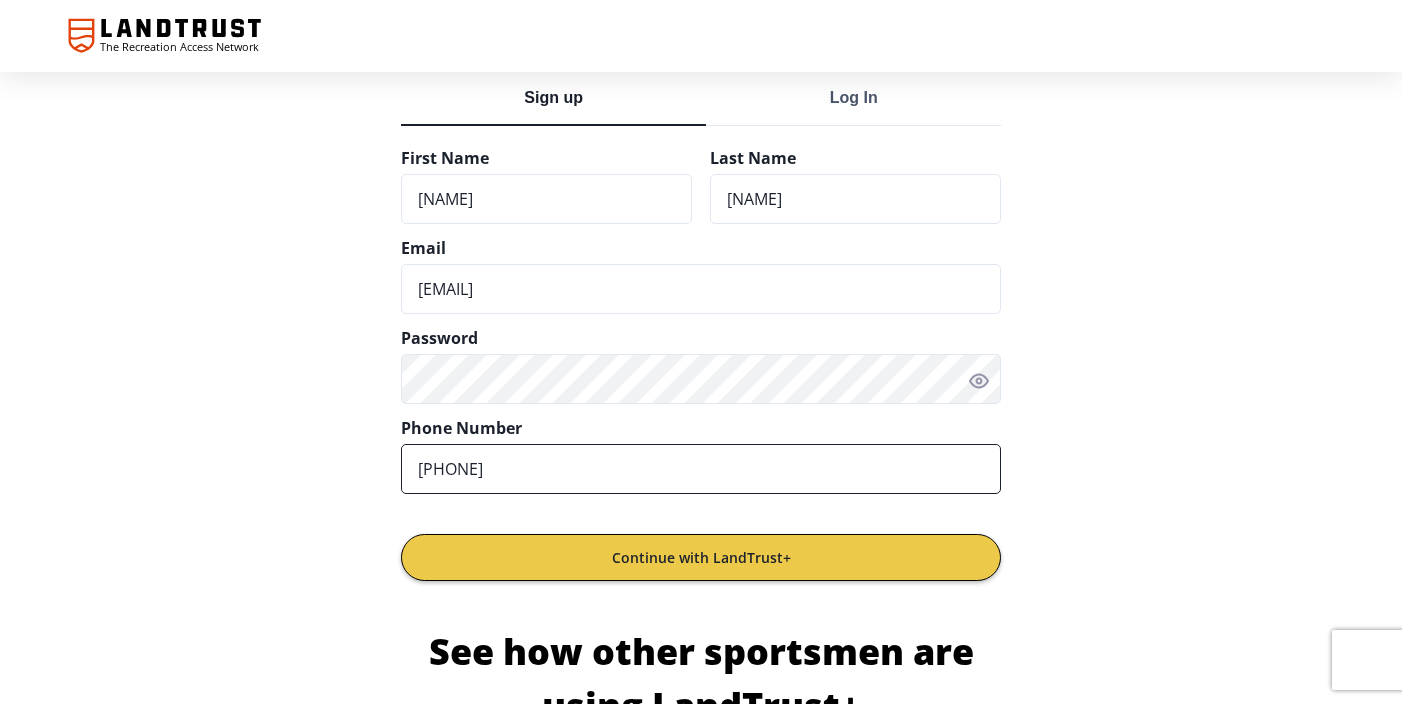 type on "[PHONE]" 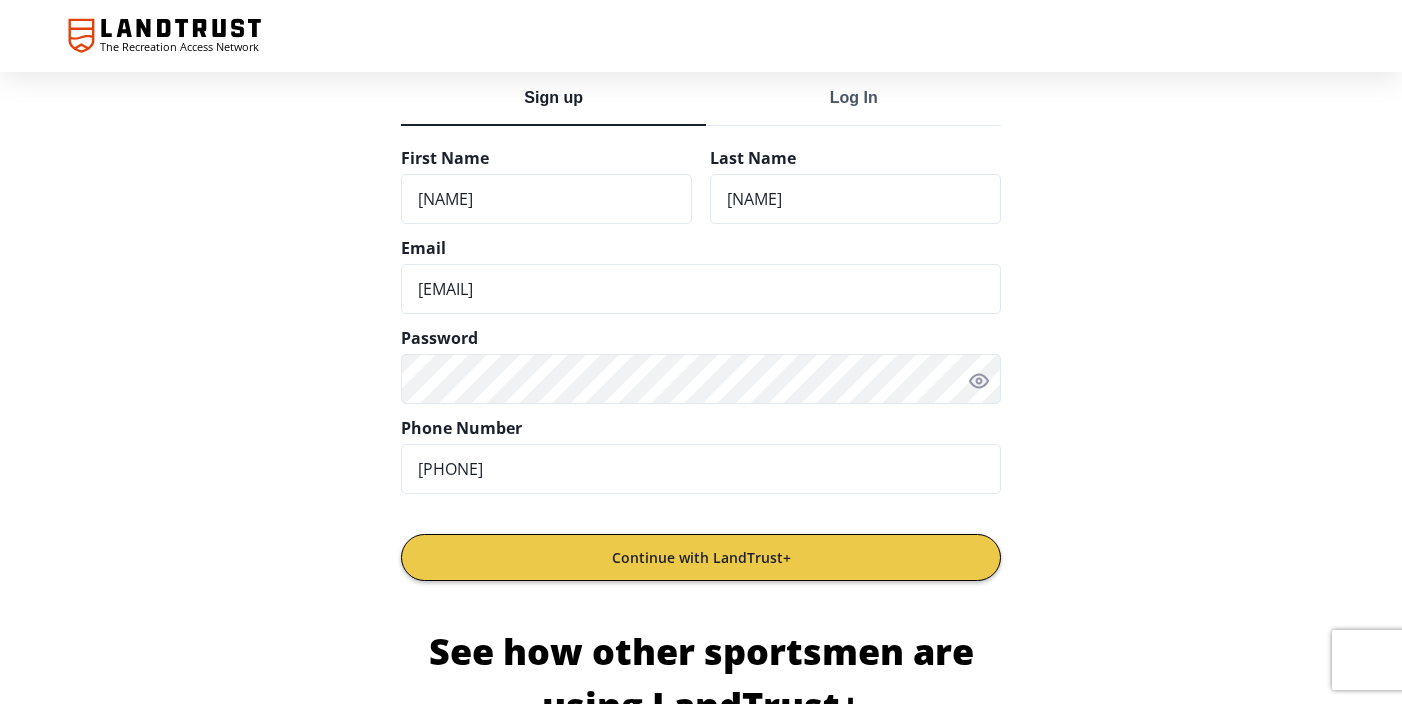 click on "Continue with LandTrust+" at bounding box center (701, 557) 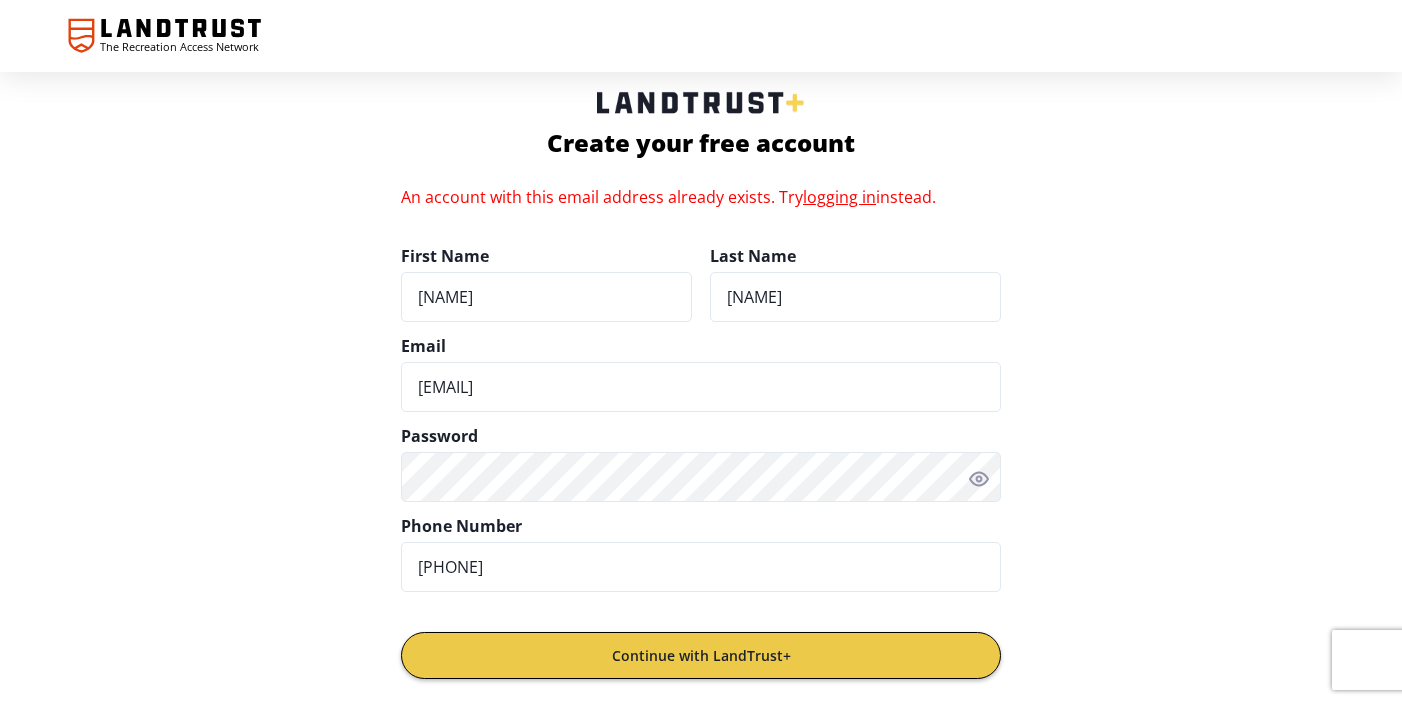 scroll, scrollTop: 53, scrollLeft: 0, axis: vertical 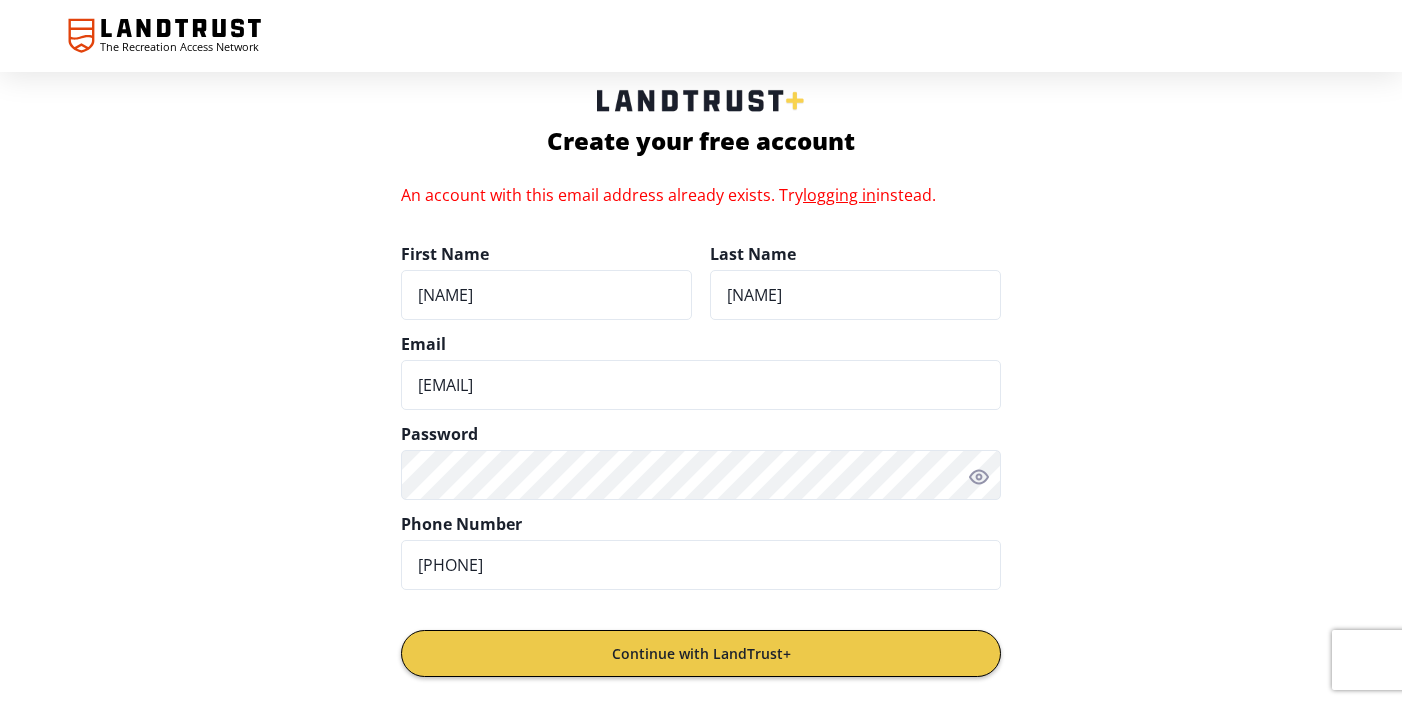 click on "logging in" at bounding box center (839, 195) 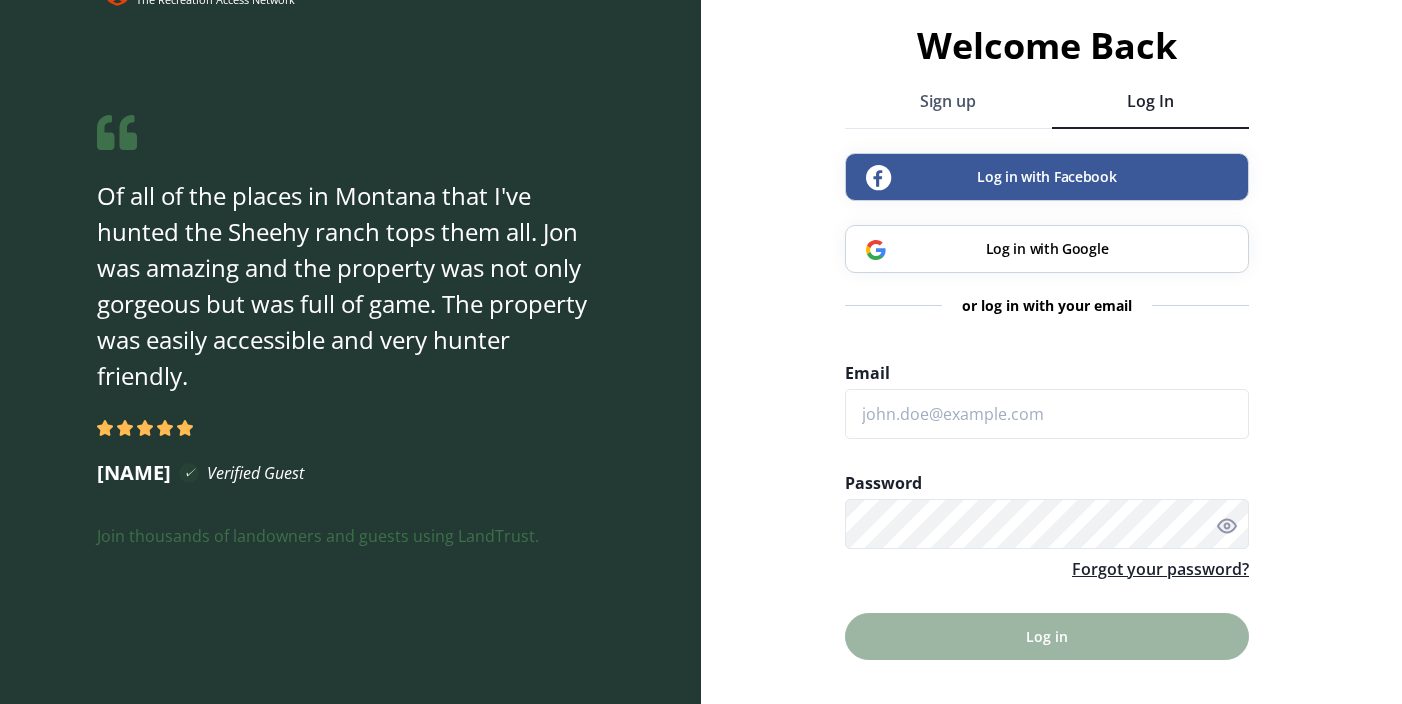 scroll, scrollTop: 0, scrollLeft: 0, axis: both 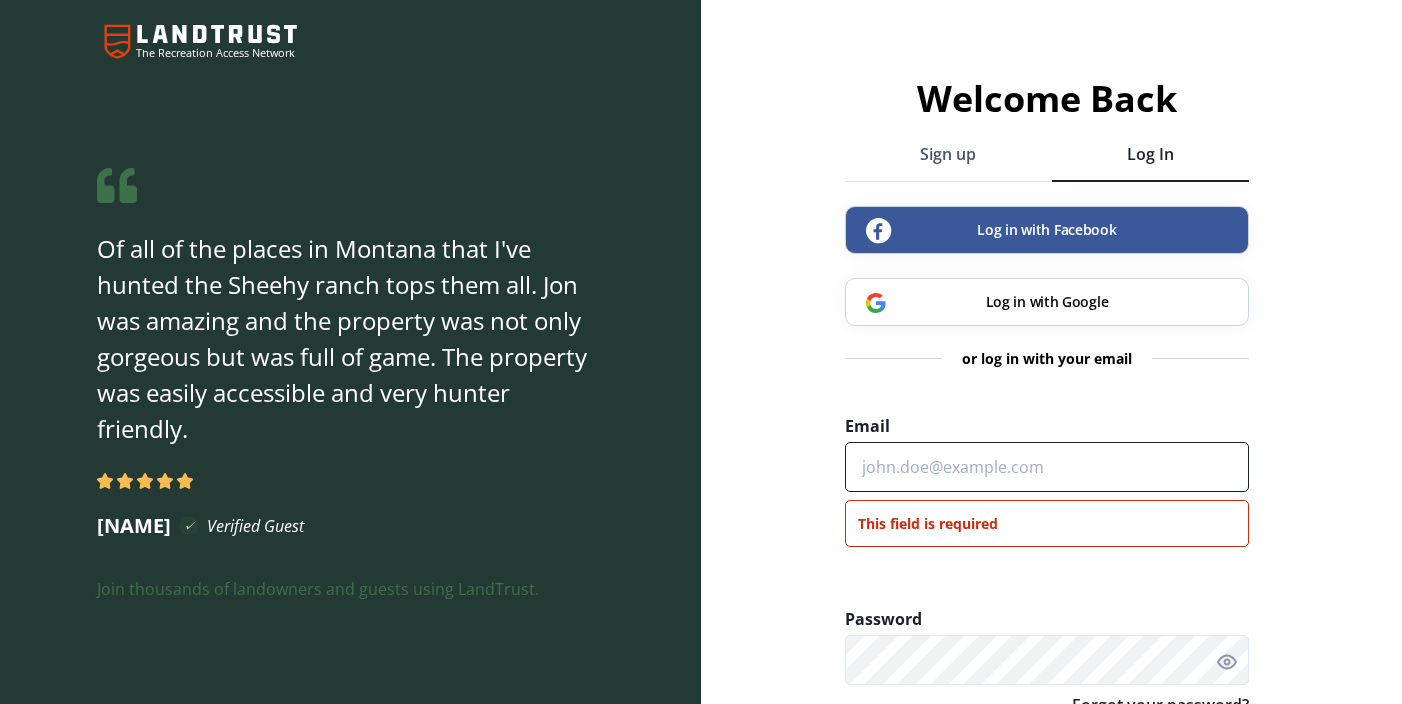 type on "[EMAIL]" 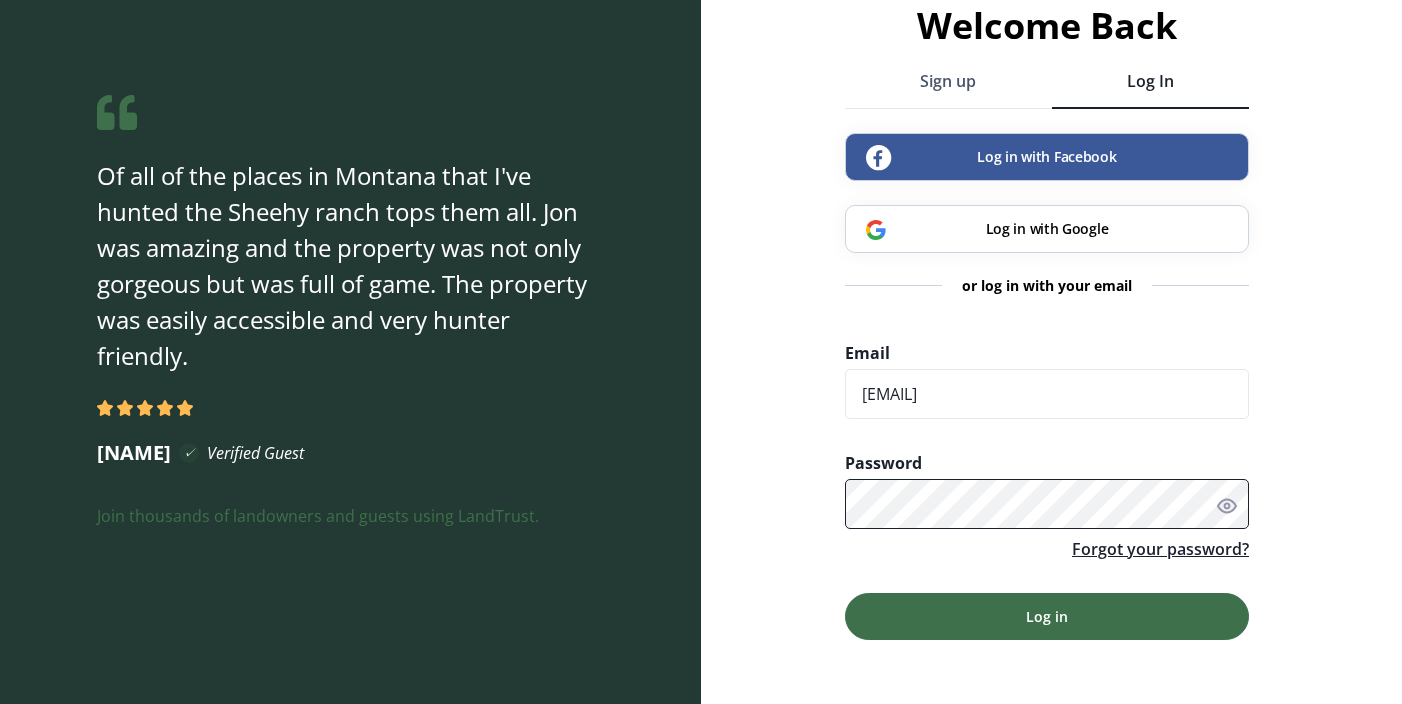 scroll, scrollTop: 73, scrollLeft: 0, axis: vertical 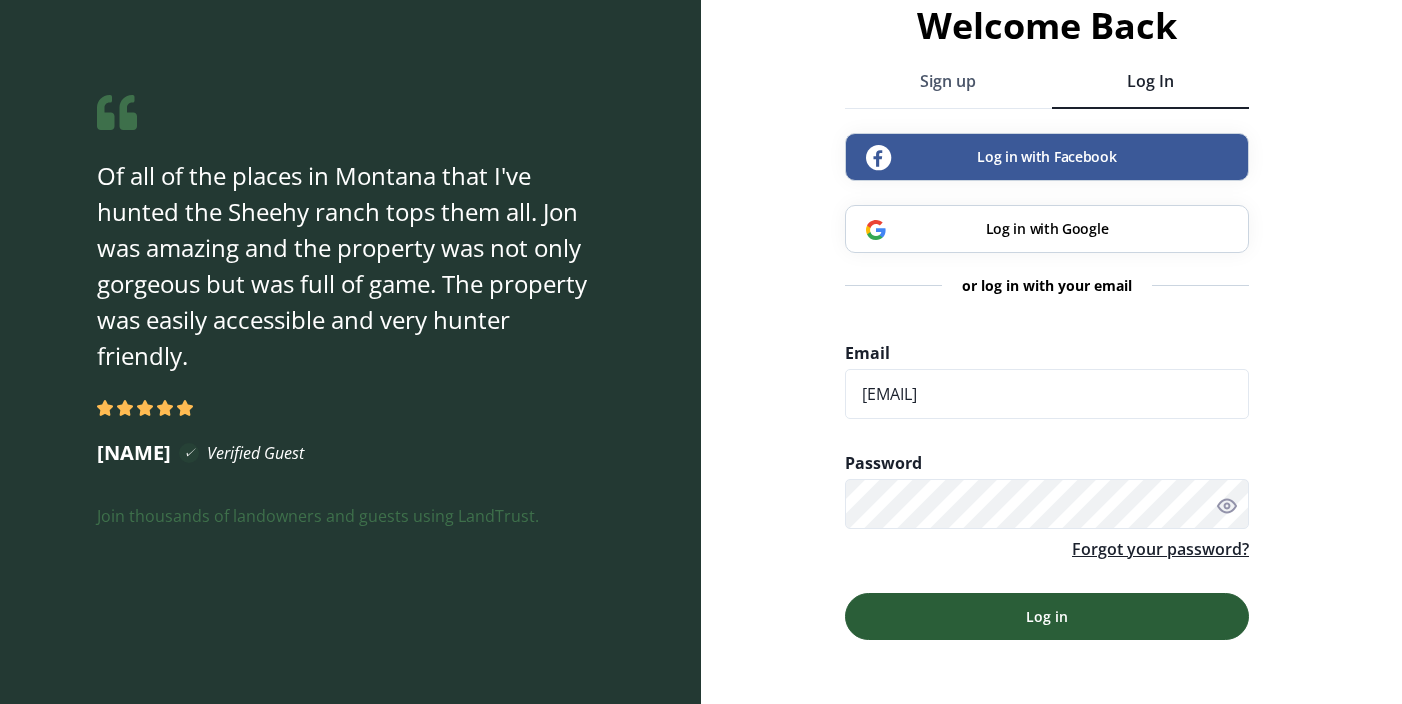 click on "Log in" at bounding box center [1047, 616] 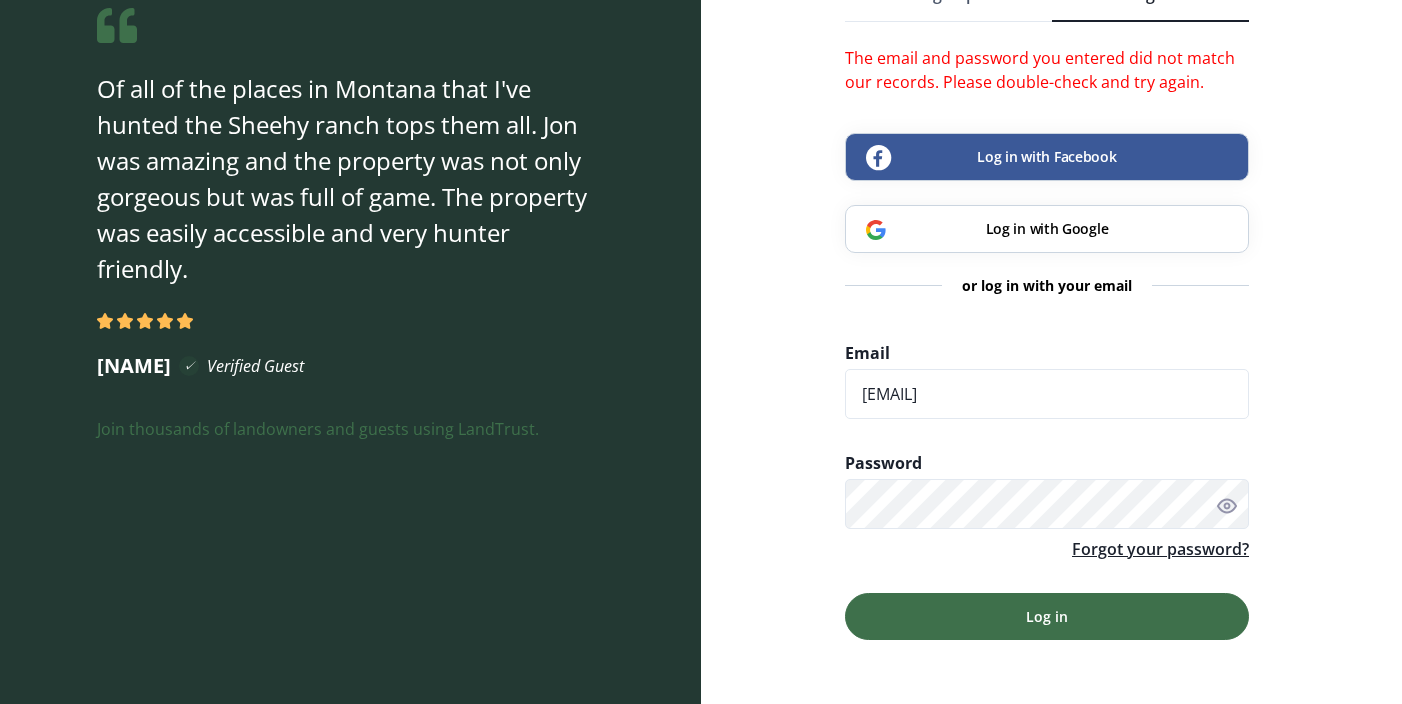 scroll, scrollTop: 160, scrollLeft: 0, axis: vertical 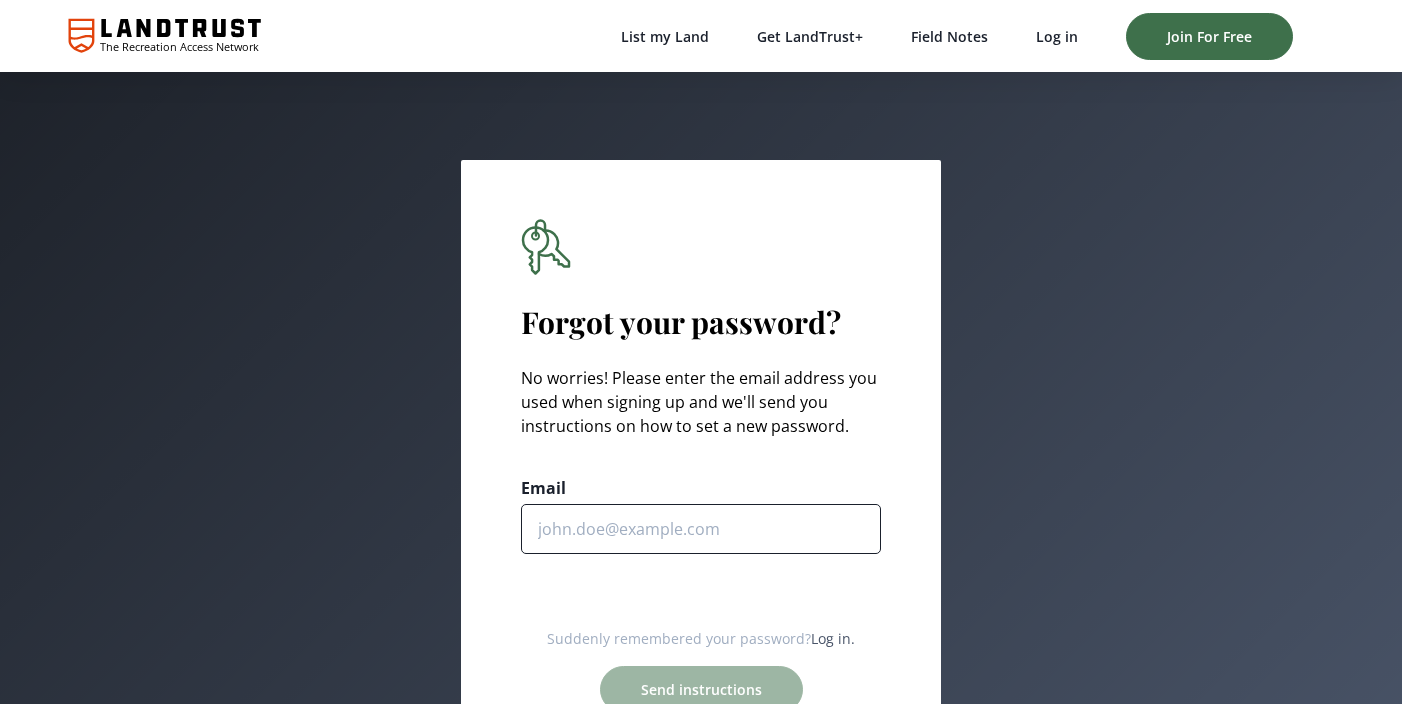 type on "[EMAIL]" 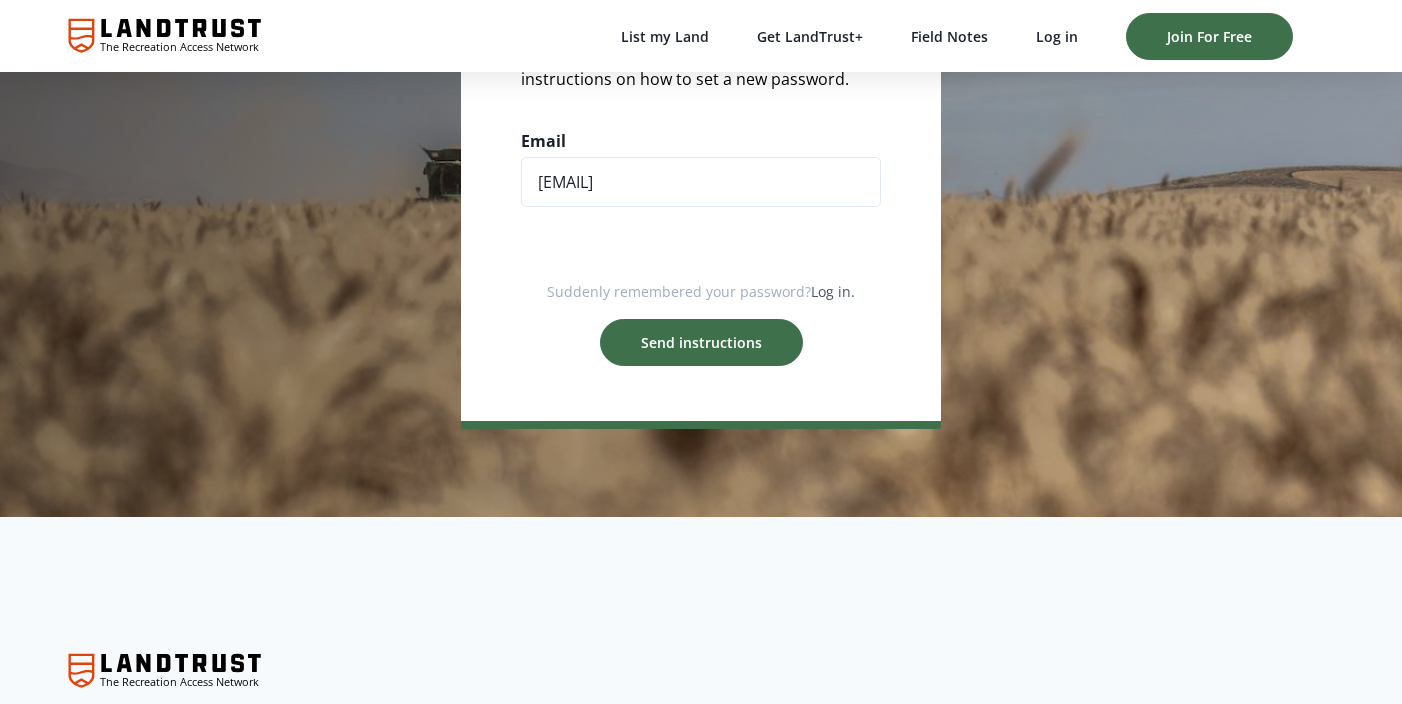 scroll, scrollTop: 371, scrollLeft: 0, axis: vertical 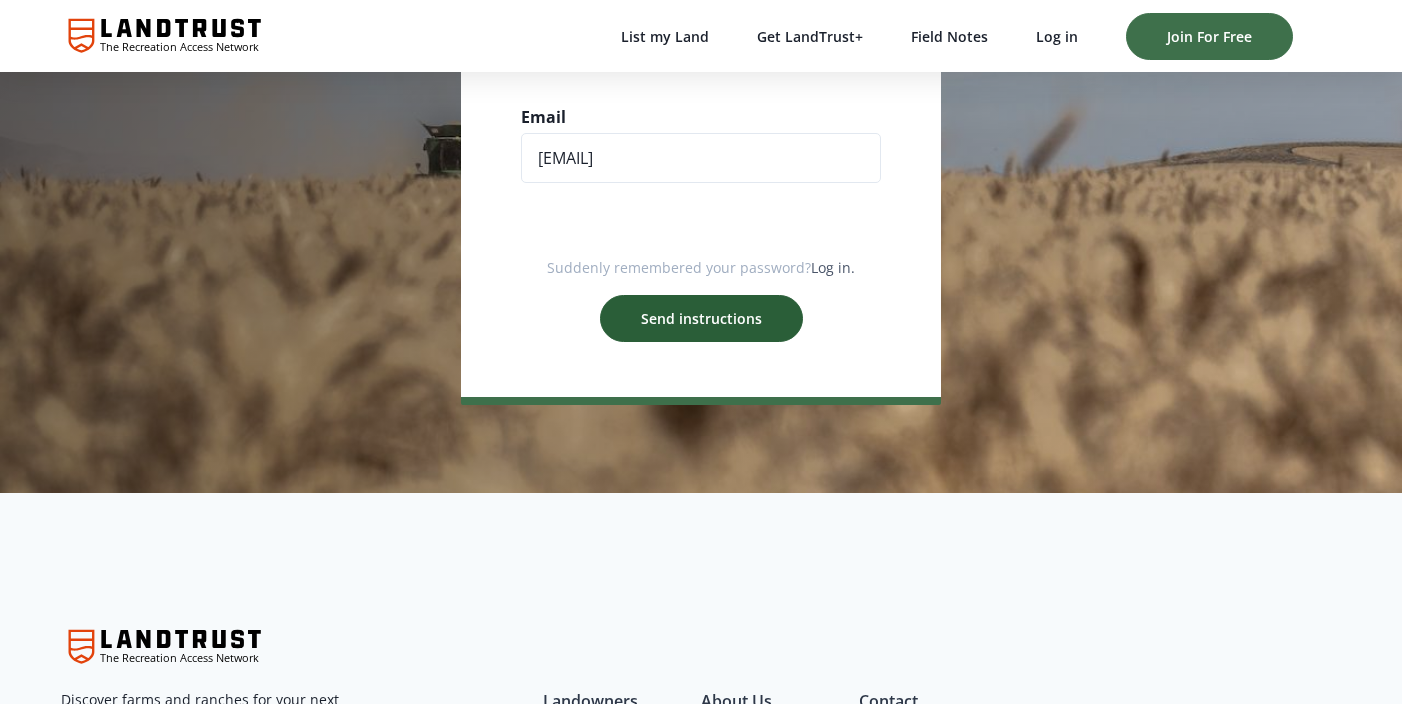 click on "Send instructions" at bounding box center (701, 318) 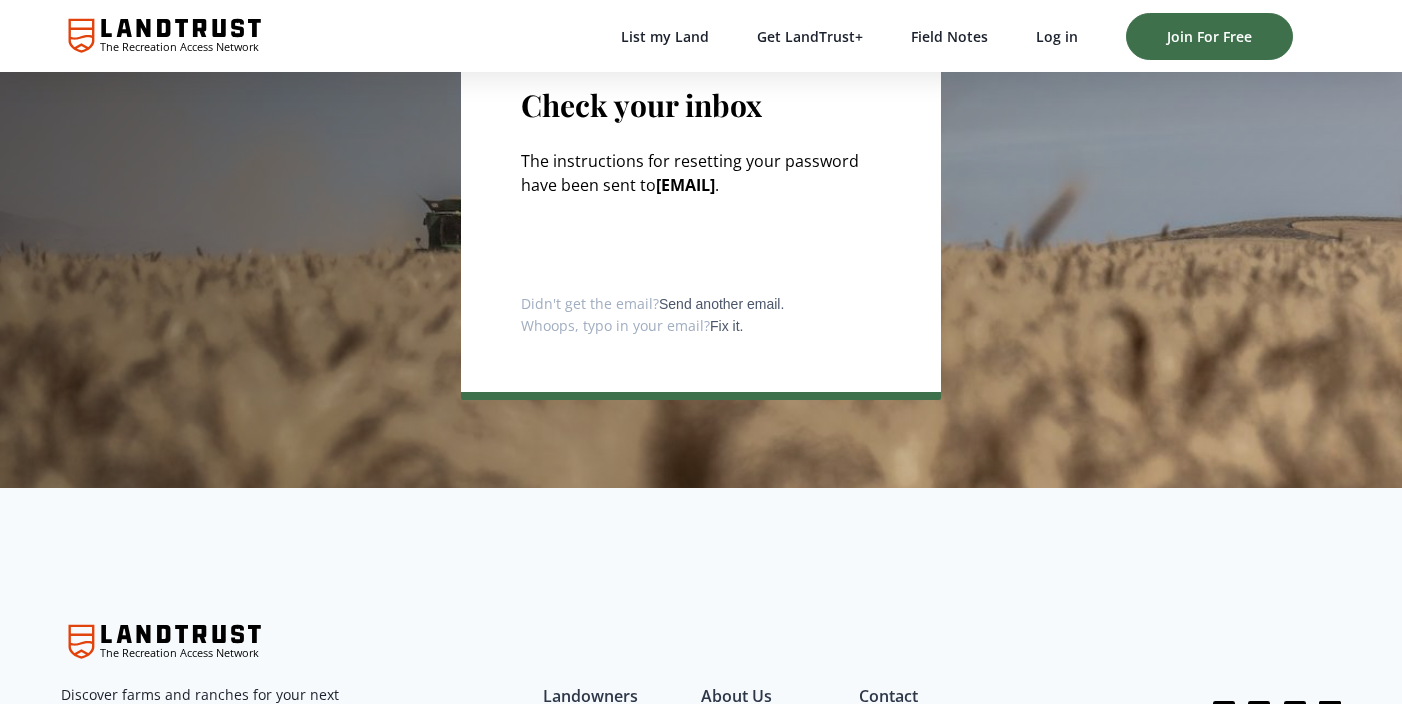 scroll, scrollTop: 195, scrollLeft: 0, axis: vertical 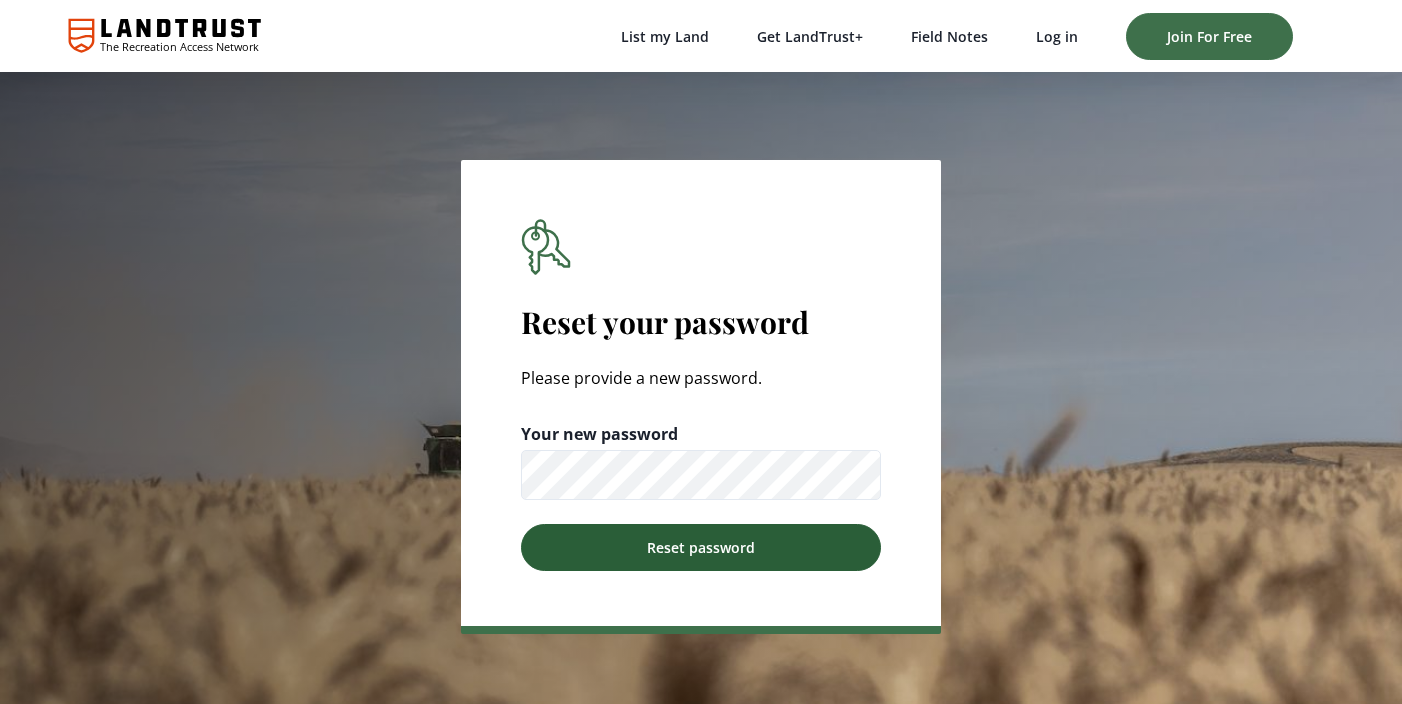 click on "Reset password" at bounding box center (701, 547) 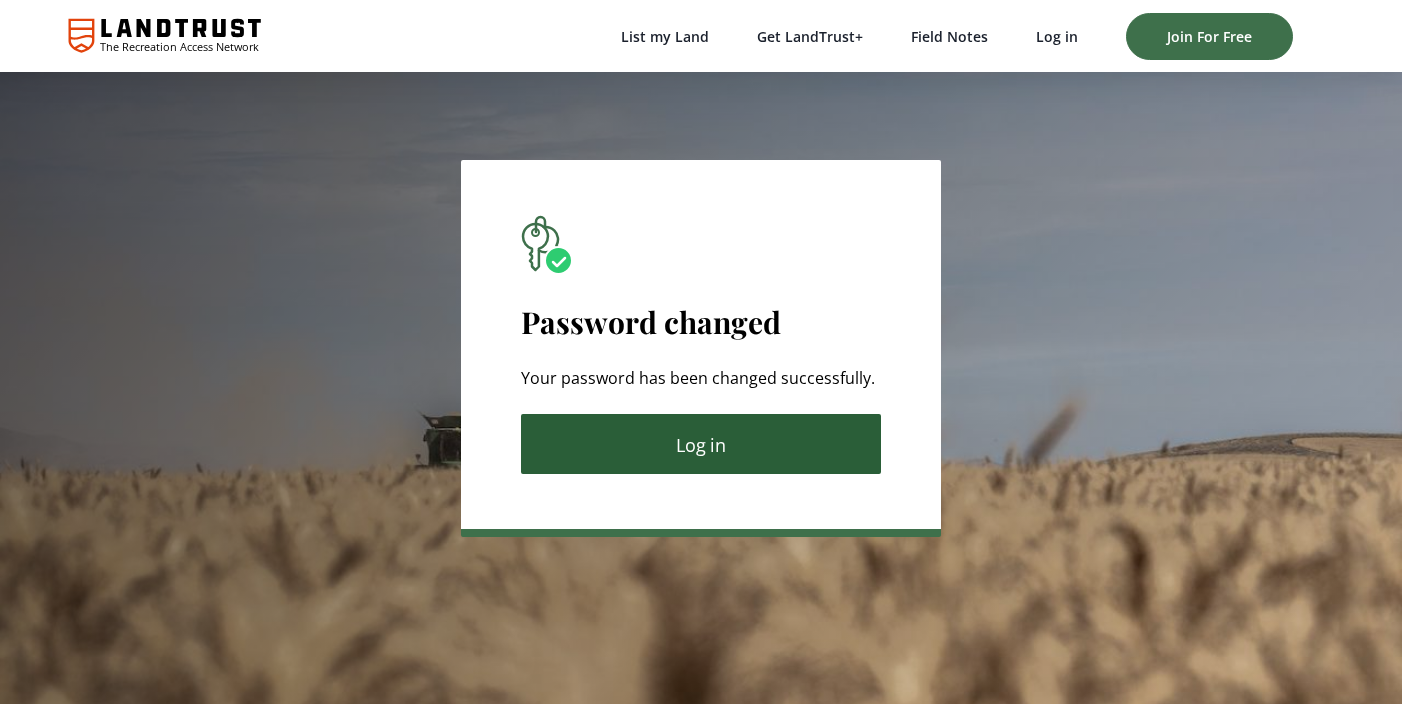 click on "Log in" at bounding box center (701, 444) 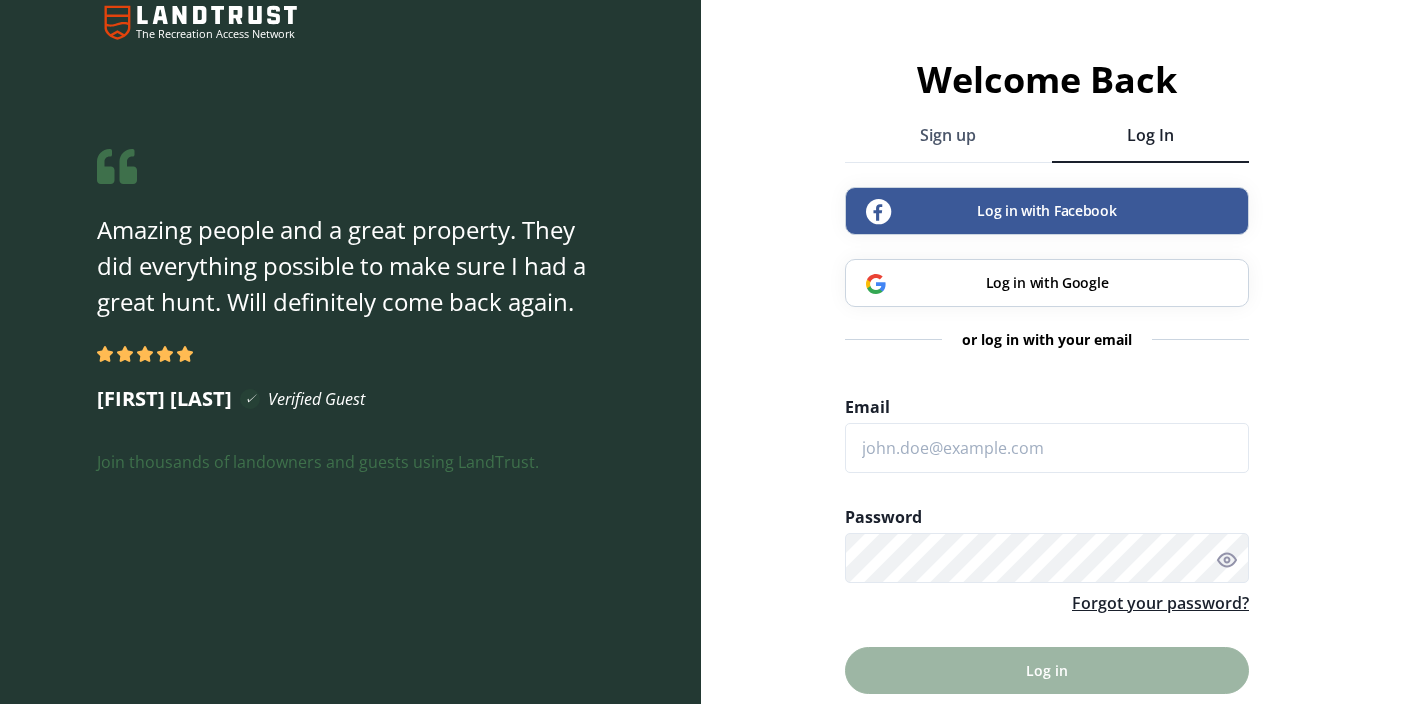 scroll, scrollTop: 19, scrollLeft: 0, axis: vertical 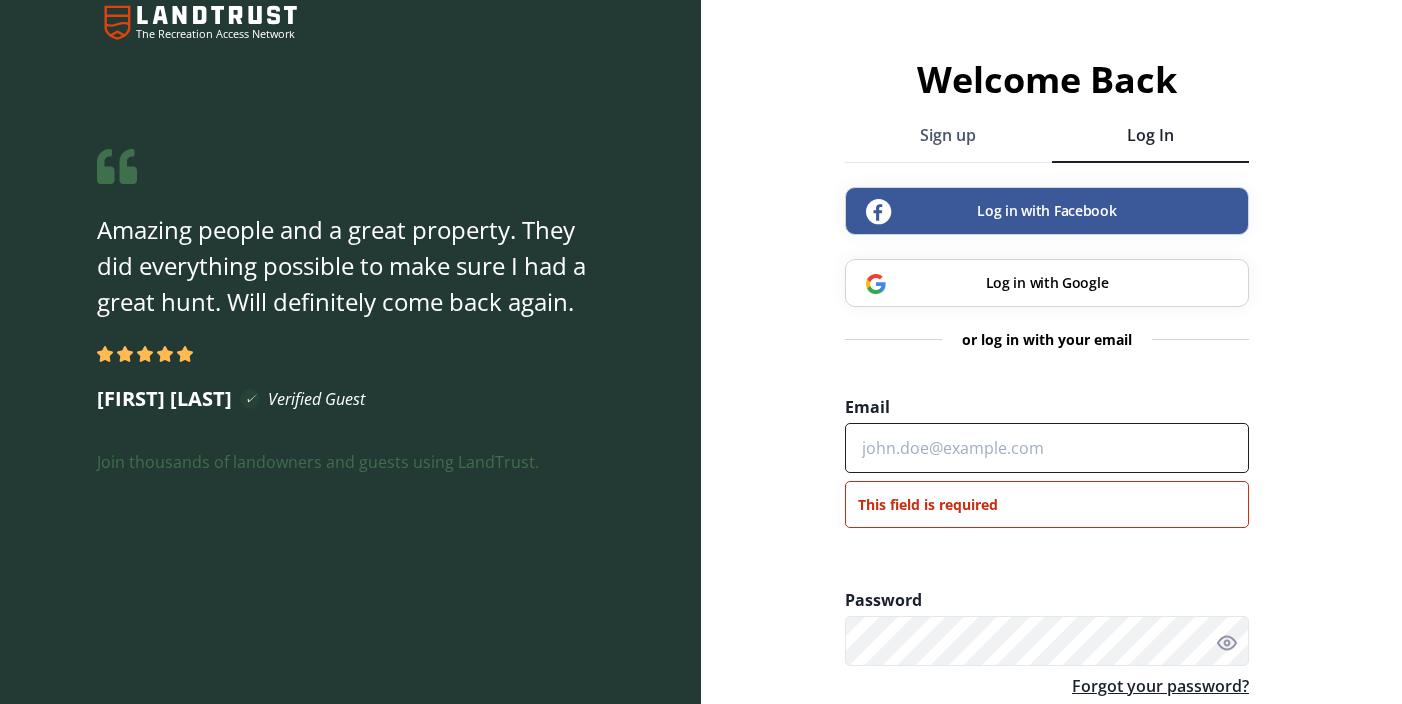 type on "[EMAIL]" 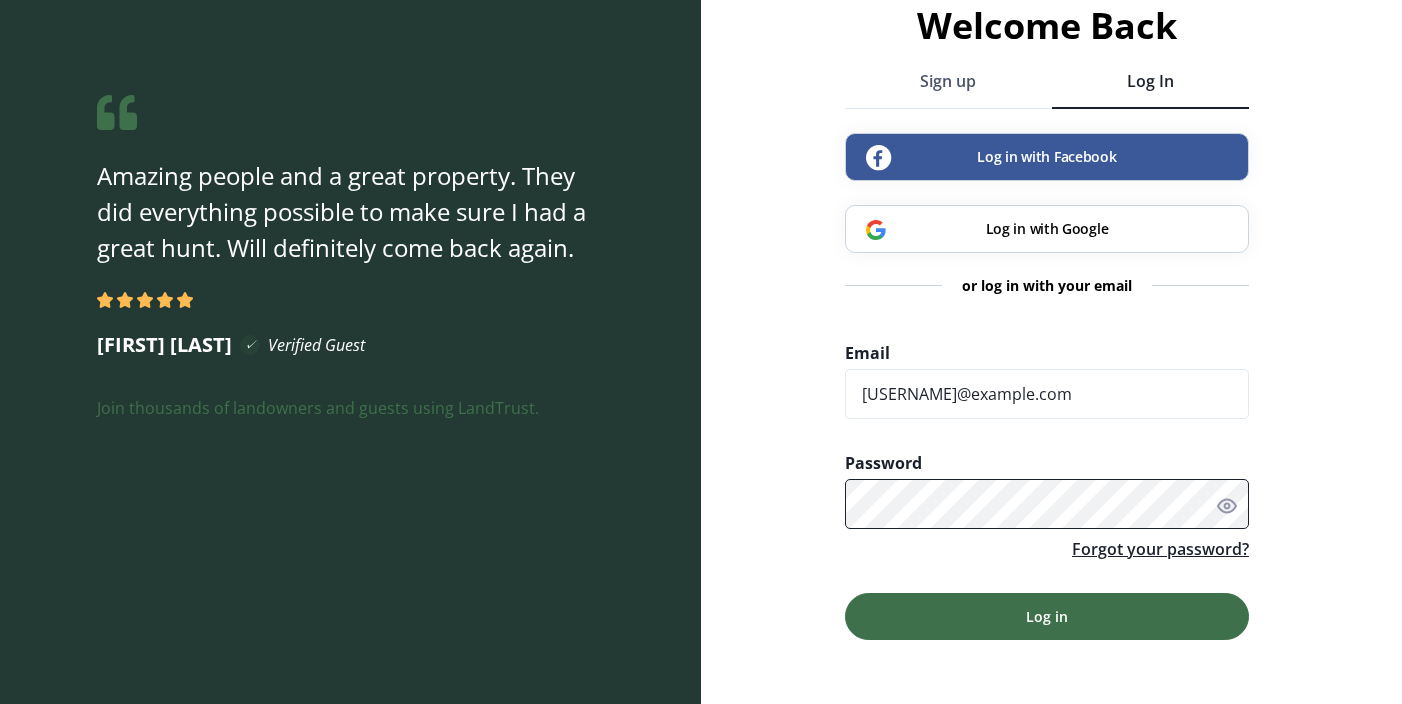 scroll, scrollTop: 73, scrollLeft: 0, axis: vertical 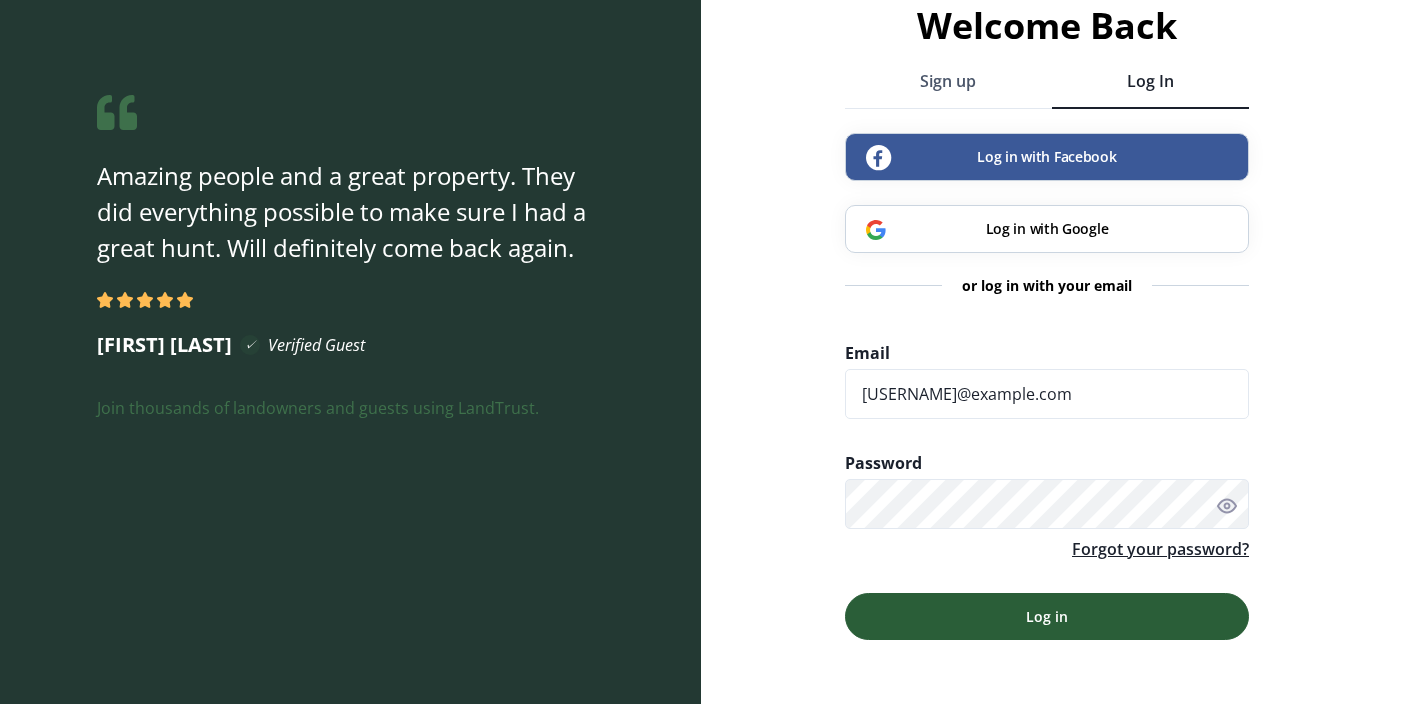 click on "Log in" at bounding box center (1047, 616) 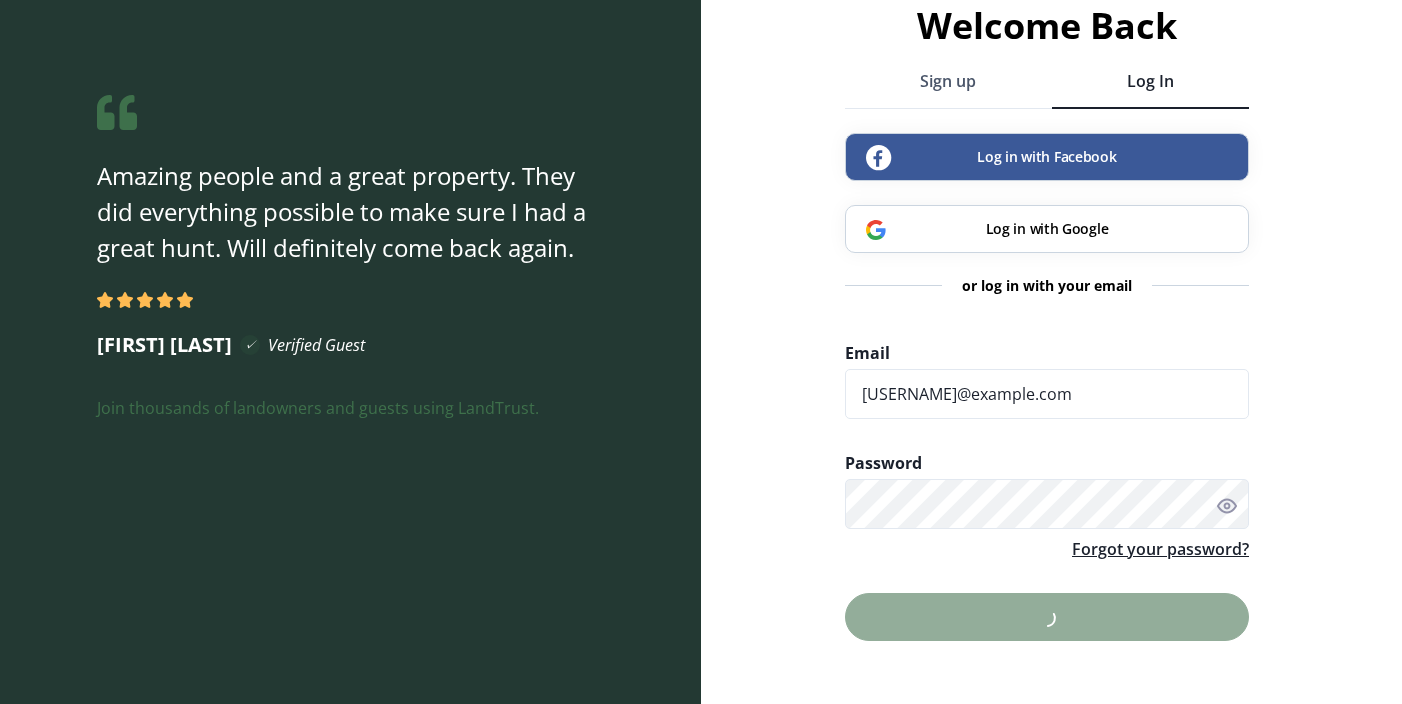 scroll, scrollTop: 0, scrollLeft: 0, axis: both 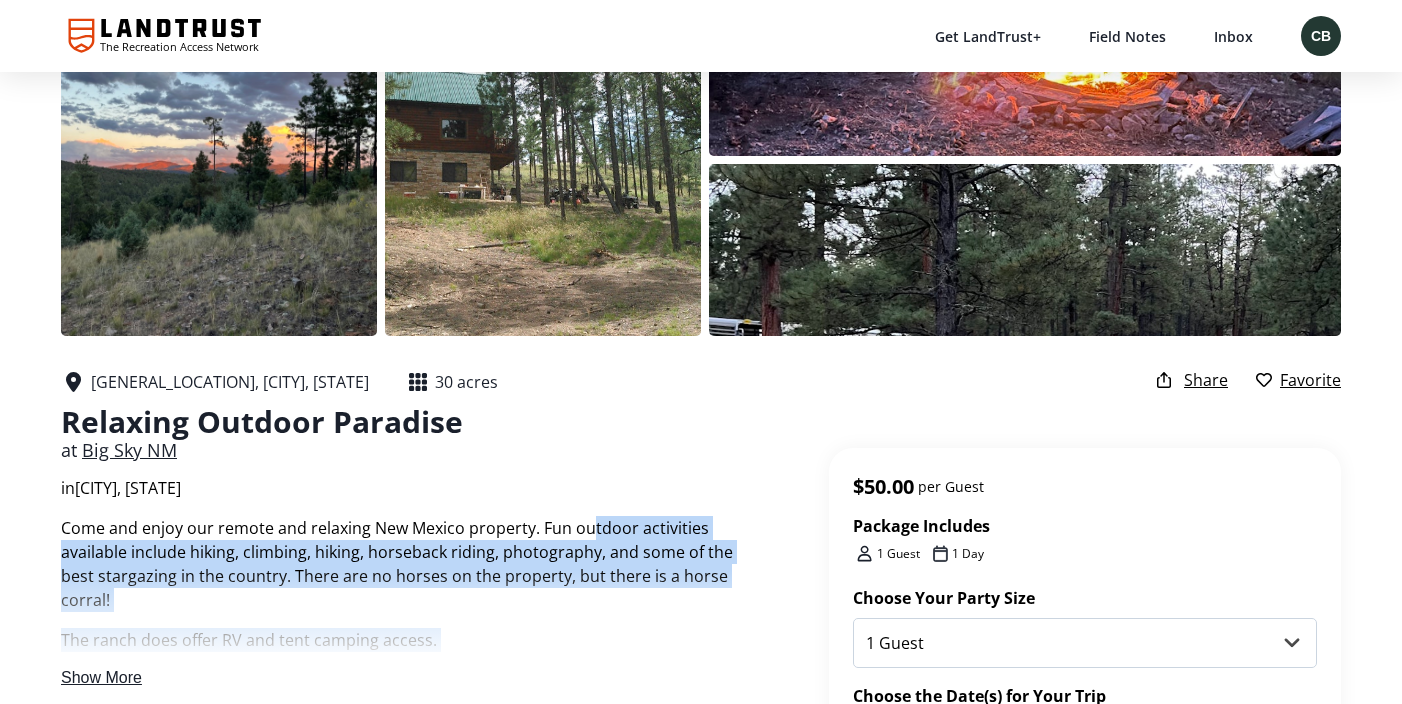 drag, startPoint x: 591, startPoint y: 519, endPoint x: 578, endPoint y: 570, distance: 52.63079 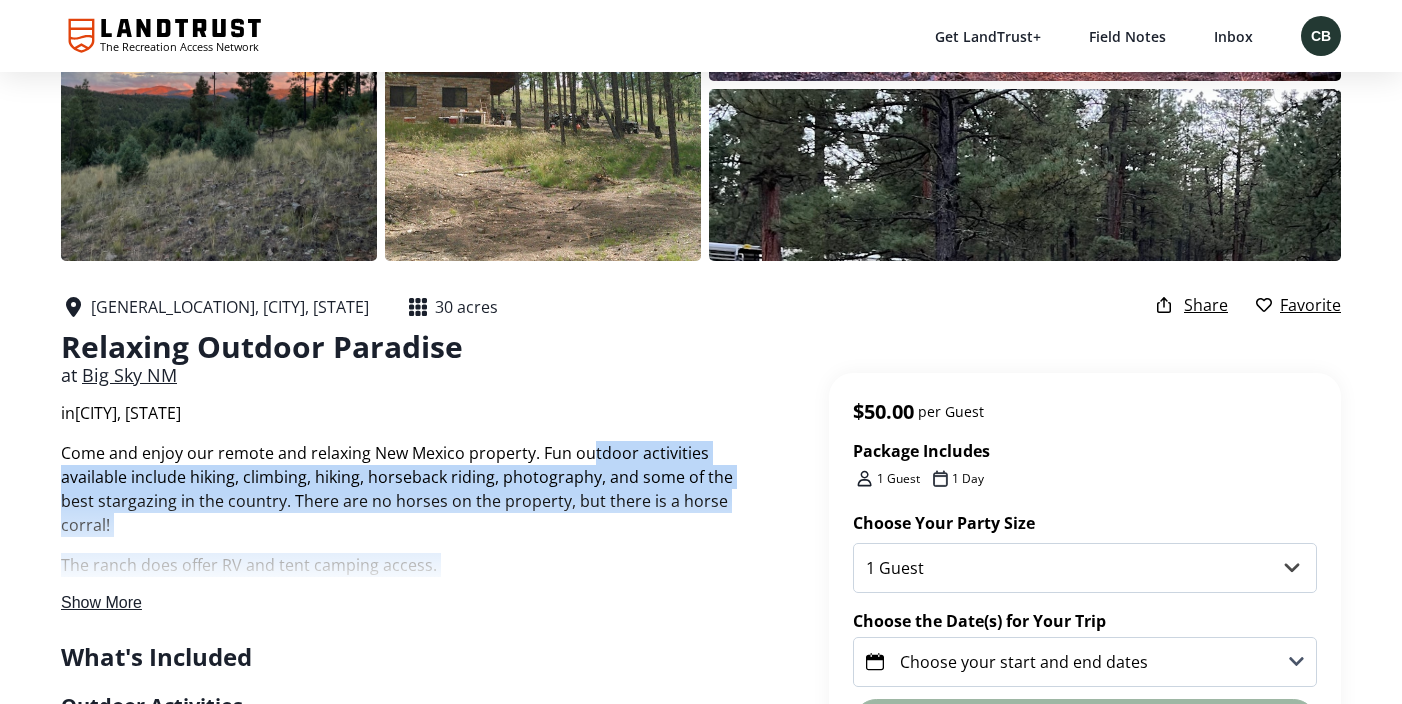 scroll, scrollTop: 201, scrollLeft: 0, axis: vertical 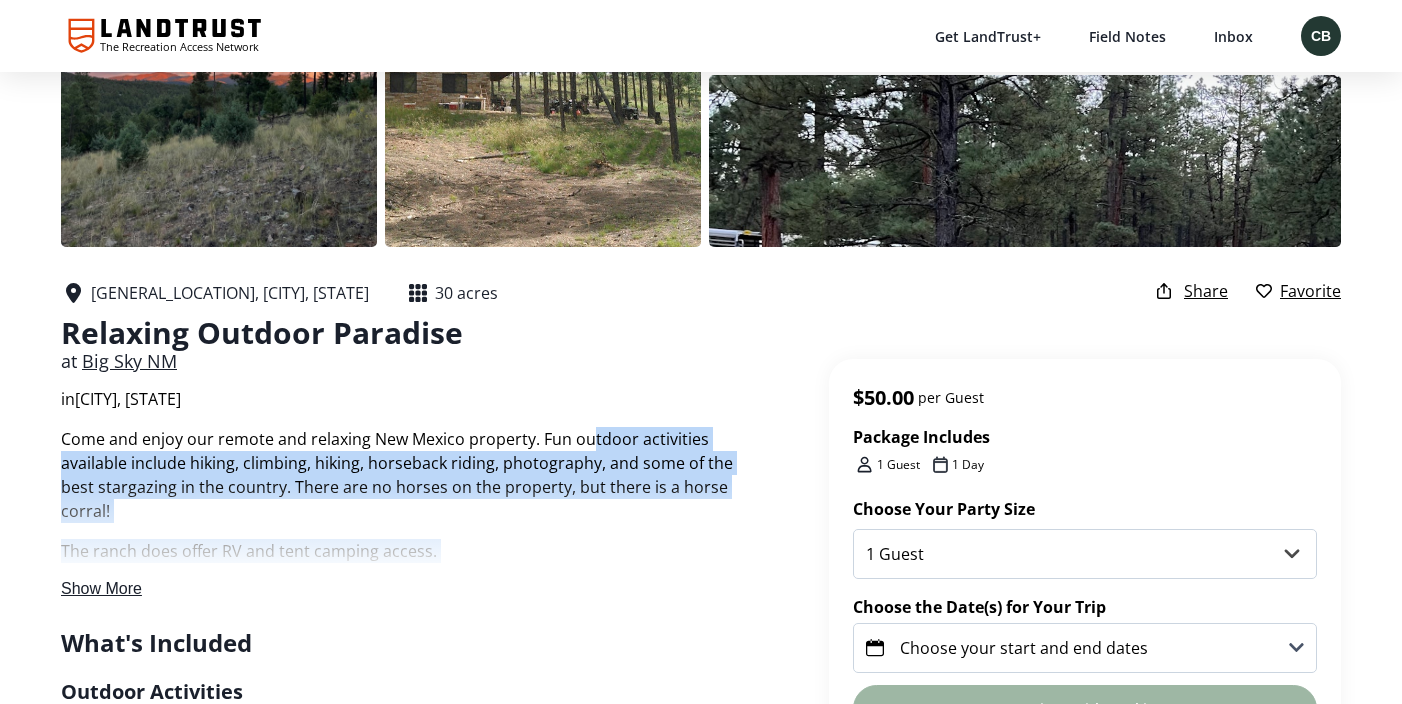 click on "Show More" at bounding box center [101, 588] 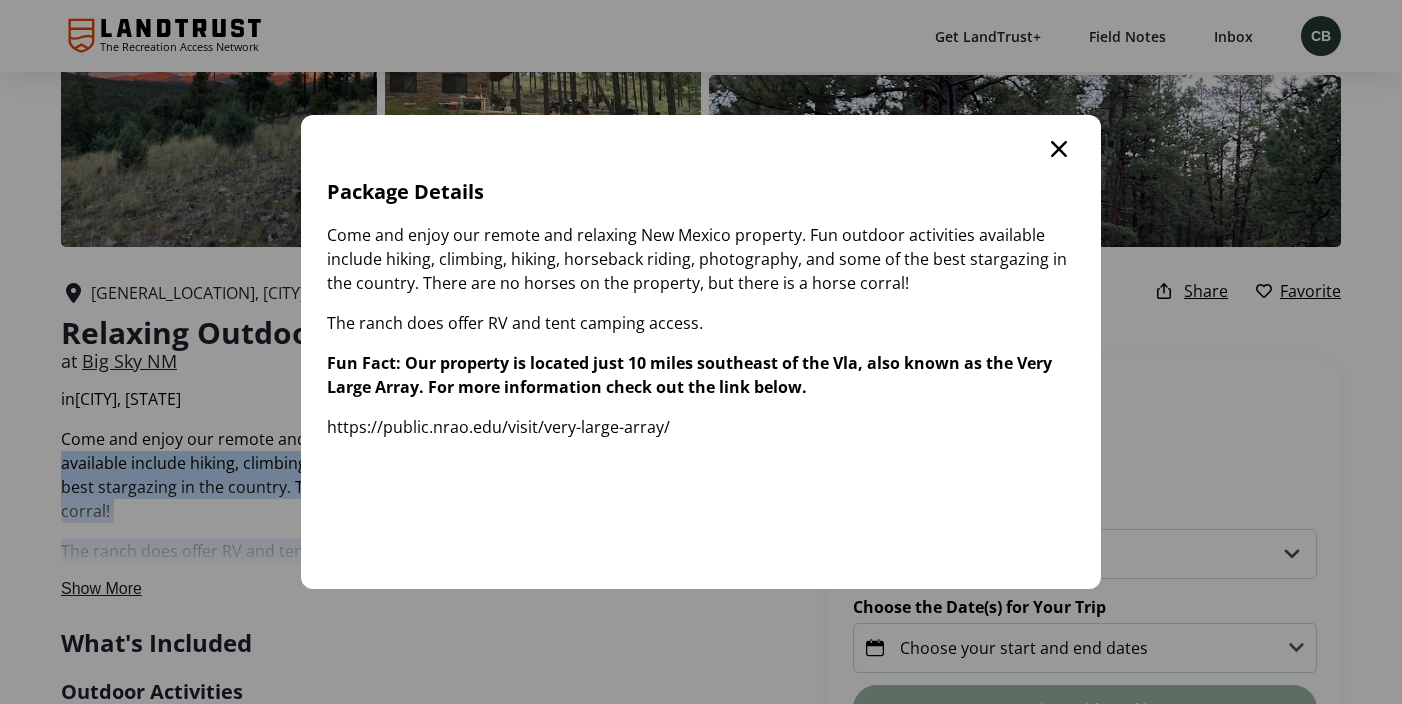 scroll, scrollTop: 0, scrollLeft: 0, axis: both 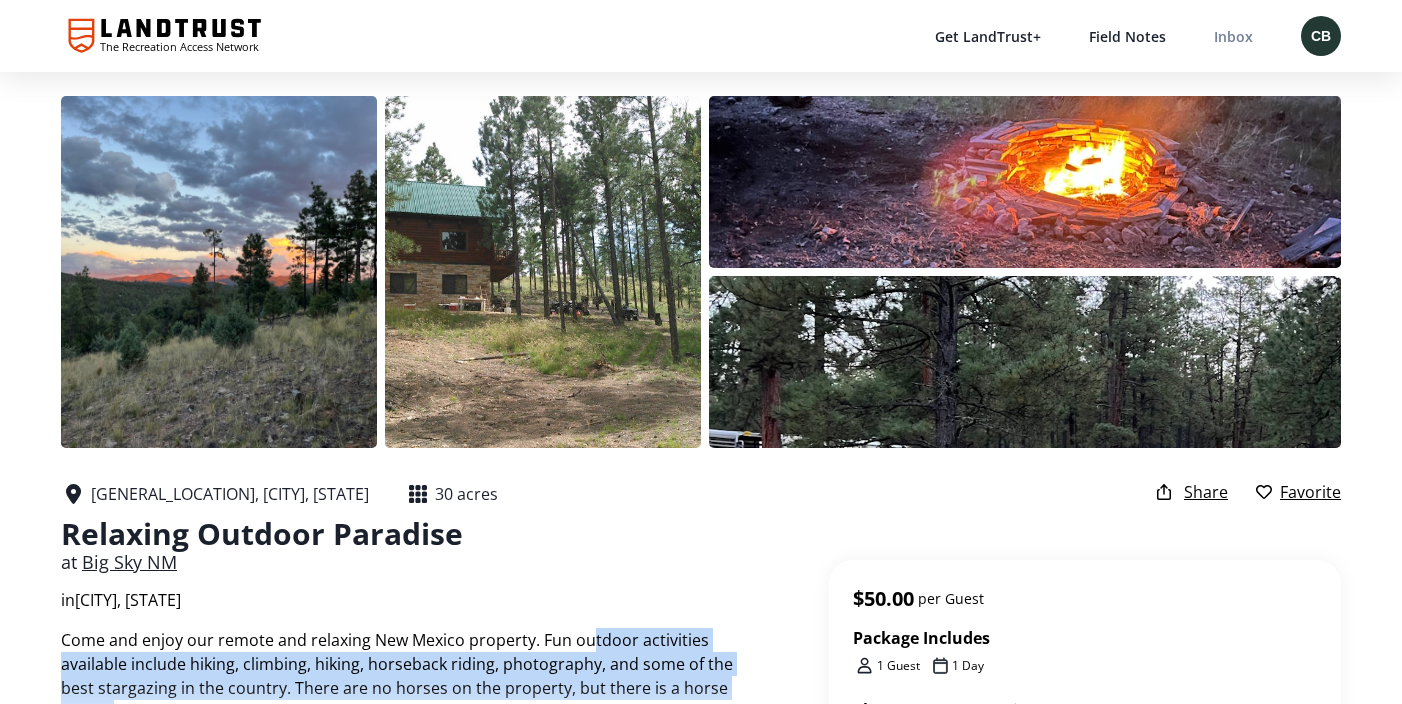 click on "Inbox" at bounding box center [1233, 36] 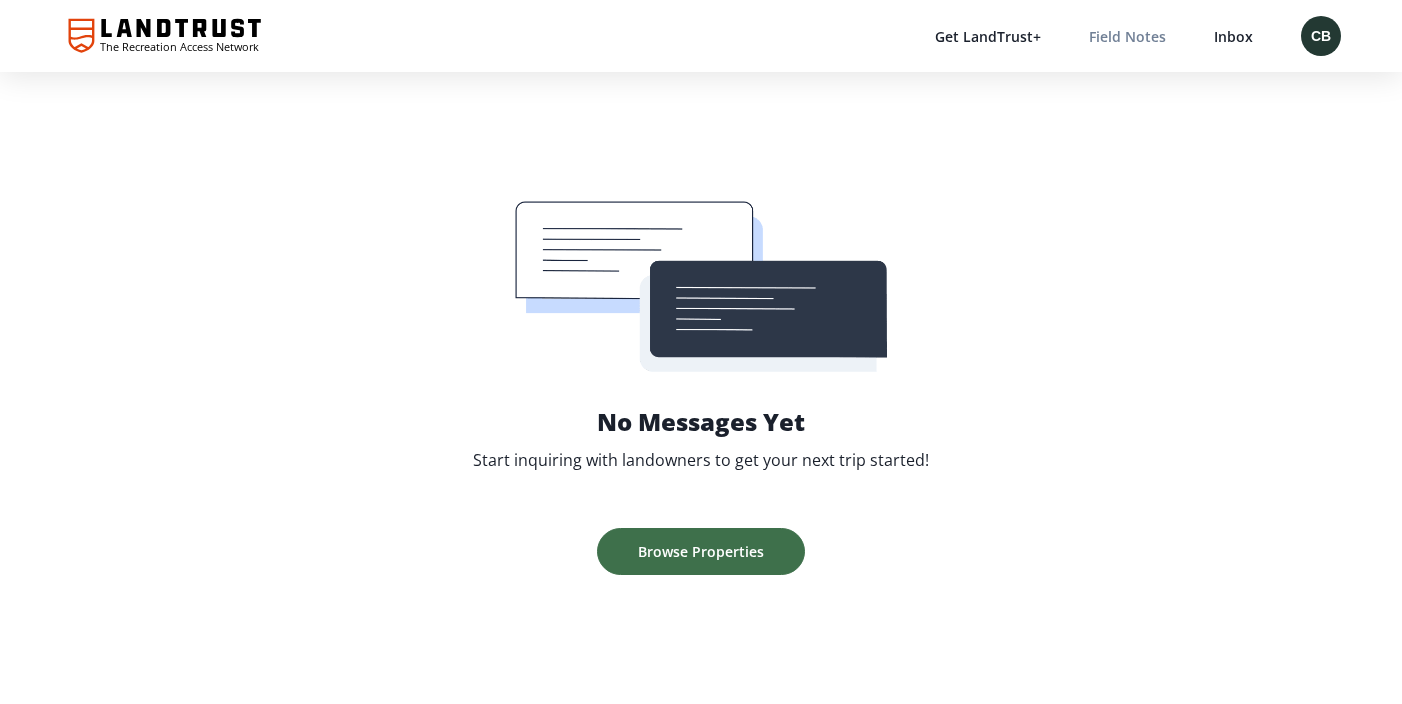 click on "Field Notes" at bounding box center [1127, 36] 